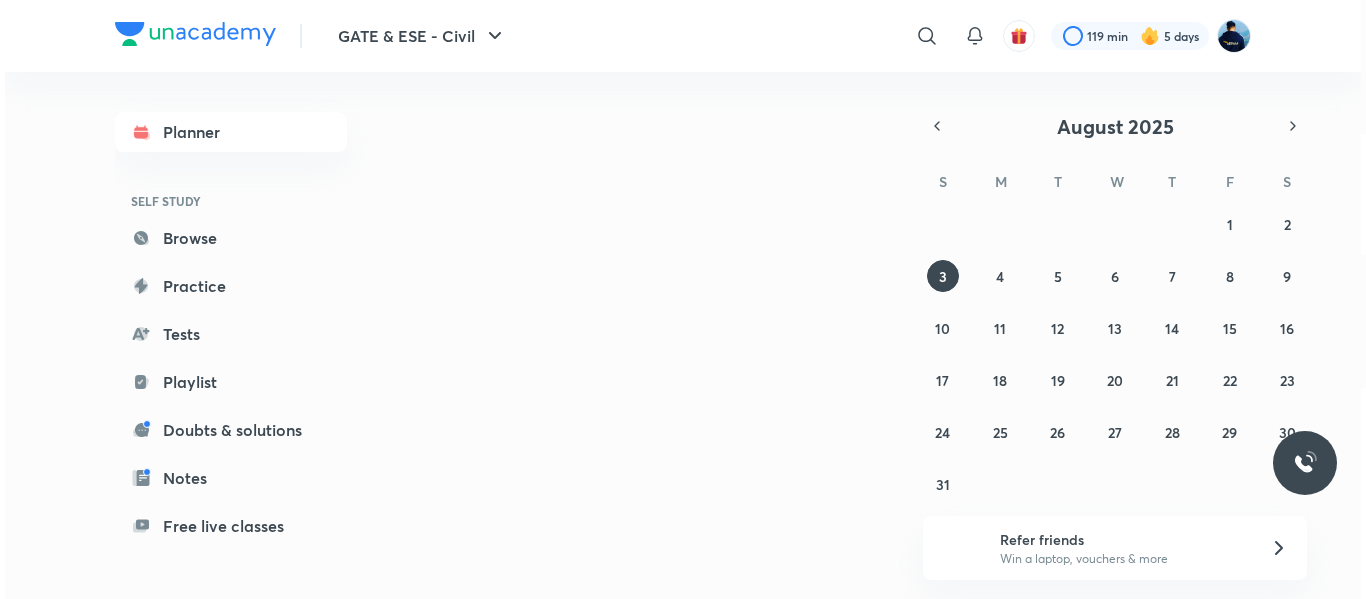 scroll, scrollTop: 0, scrollLeft: 0, axis: both 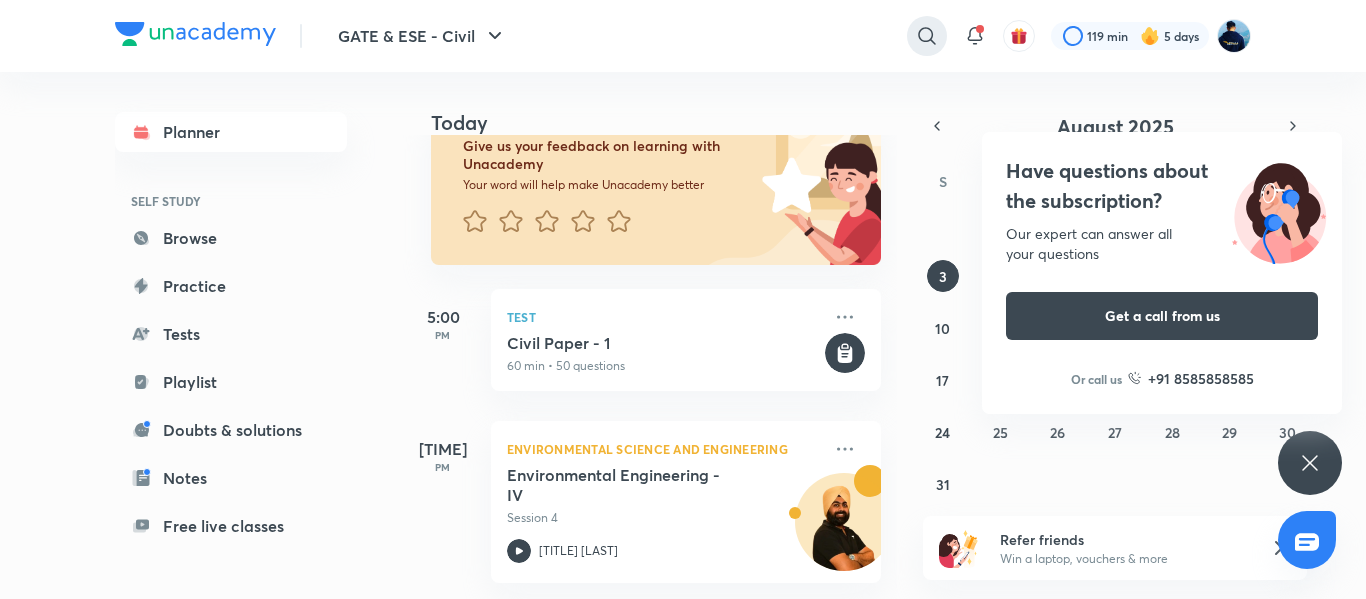 click 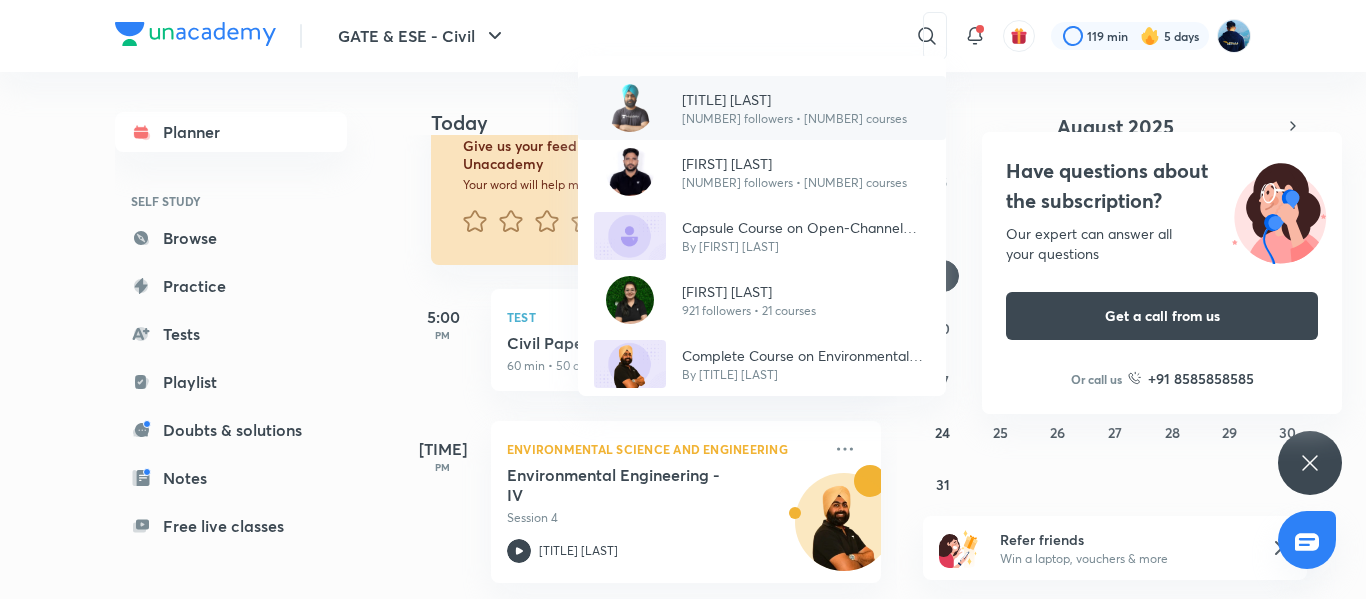 click on "[TITLE] [LAST]" at bounding box center [794, 99] 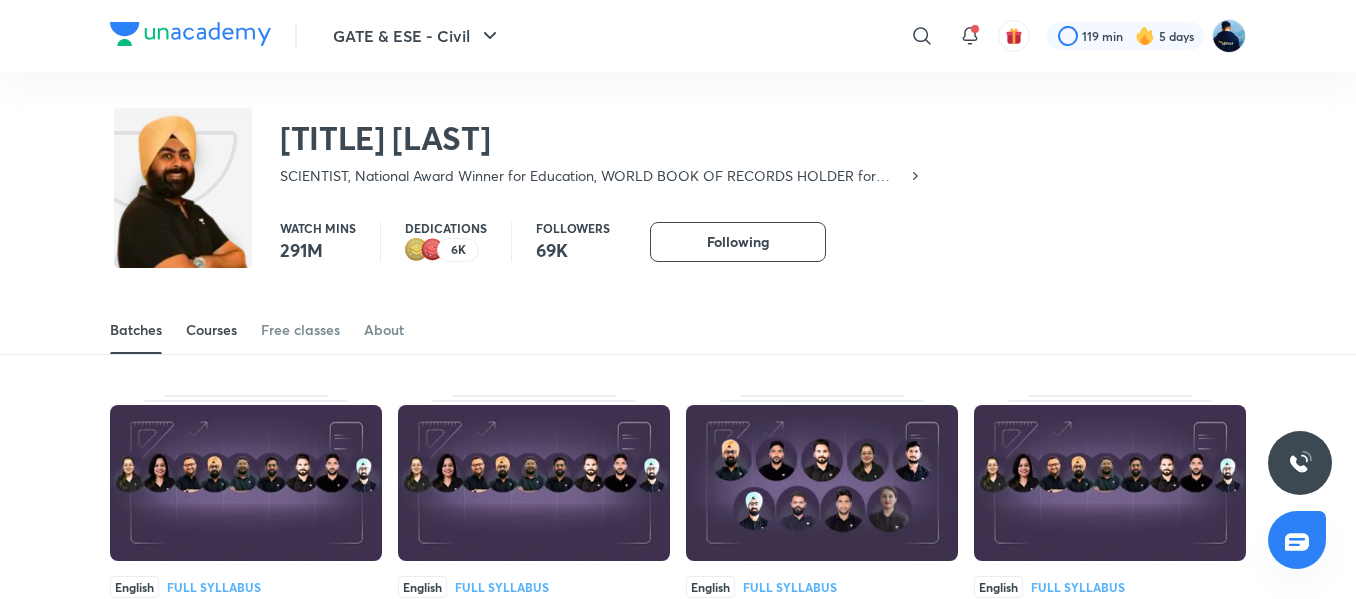 click on "Courses" at bounding box center [211, 330] 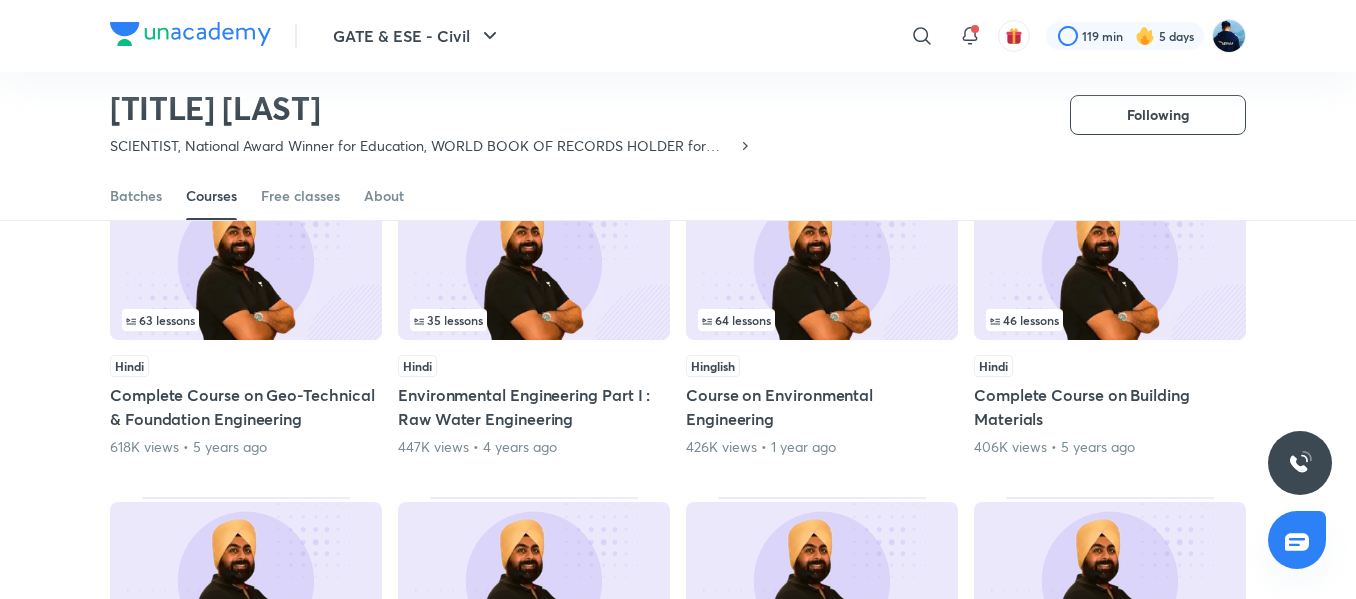 scroll, scrollTop: 225, scrollLeft: 0, axis: vertical 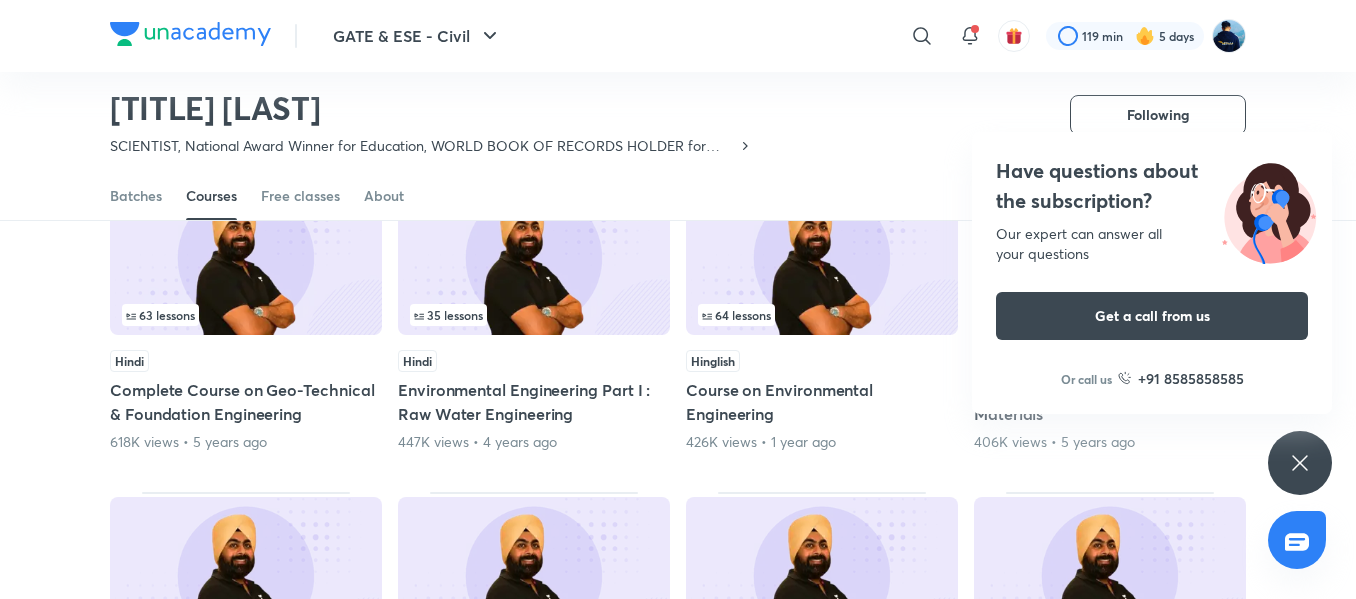 click on "Our expert can answer all your questions" at bounding box center (1152, 244) 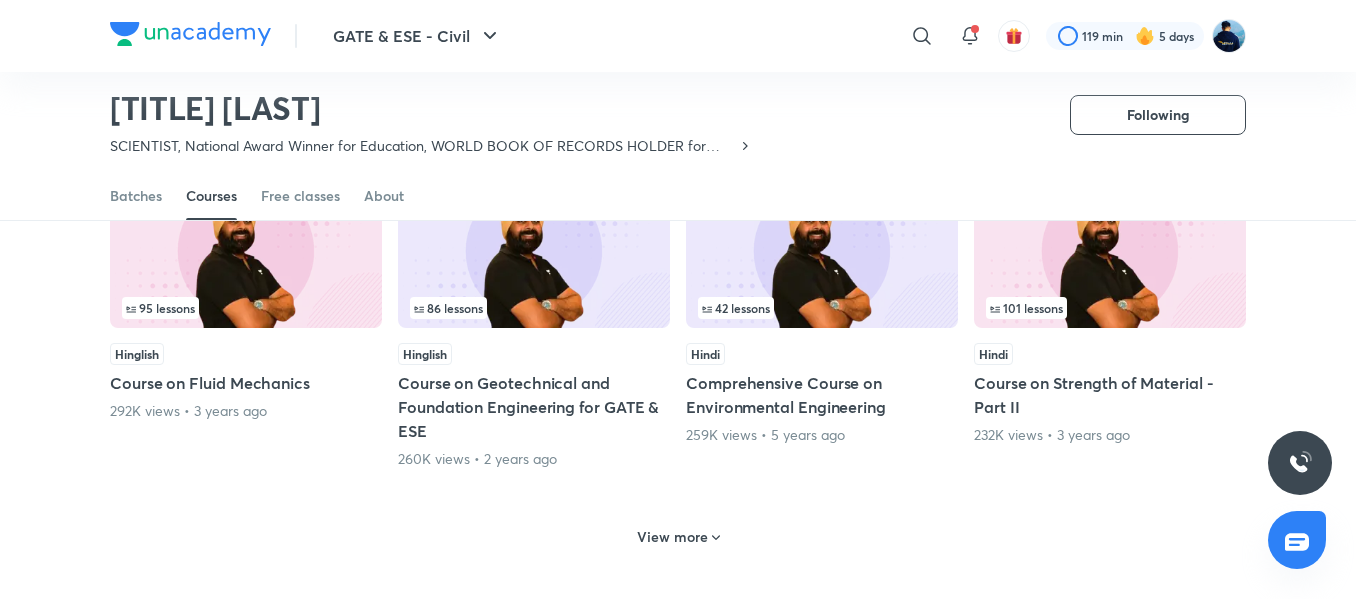 scroll, scrollTop: 927, scrollLeft: 0, axis: vertical 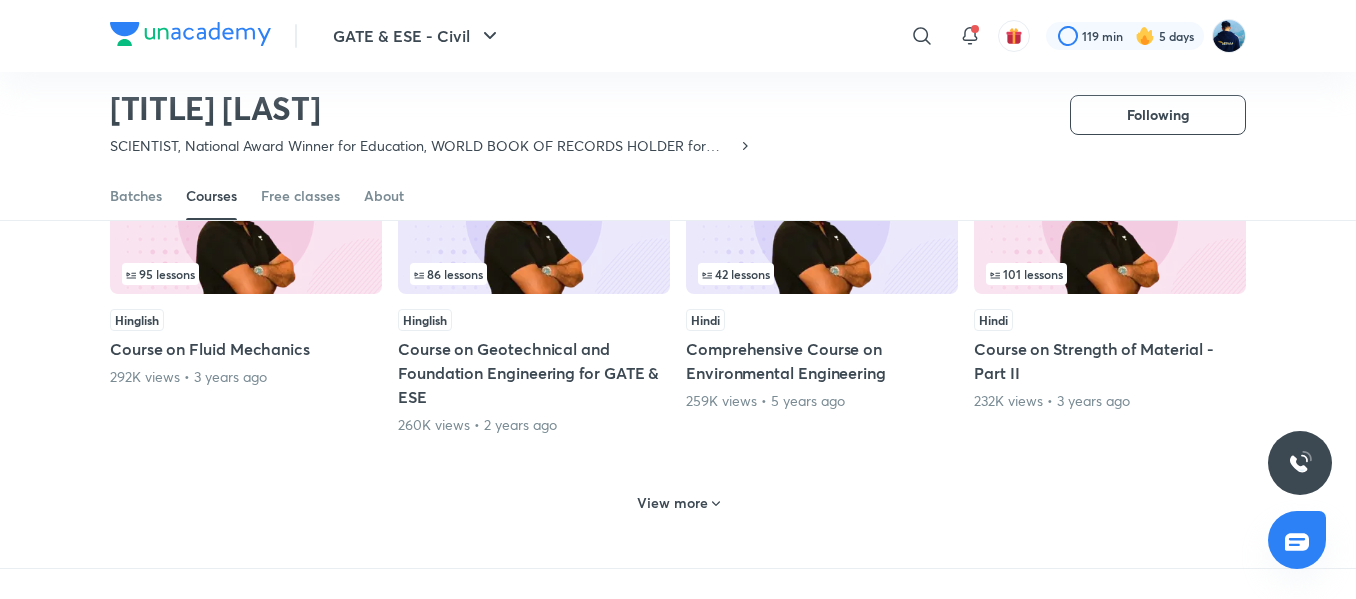 click on "View more" at bounding box center (678, 503) 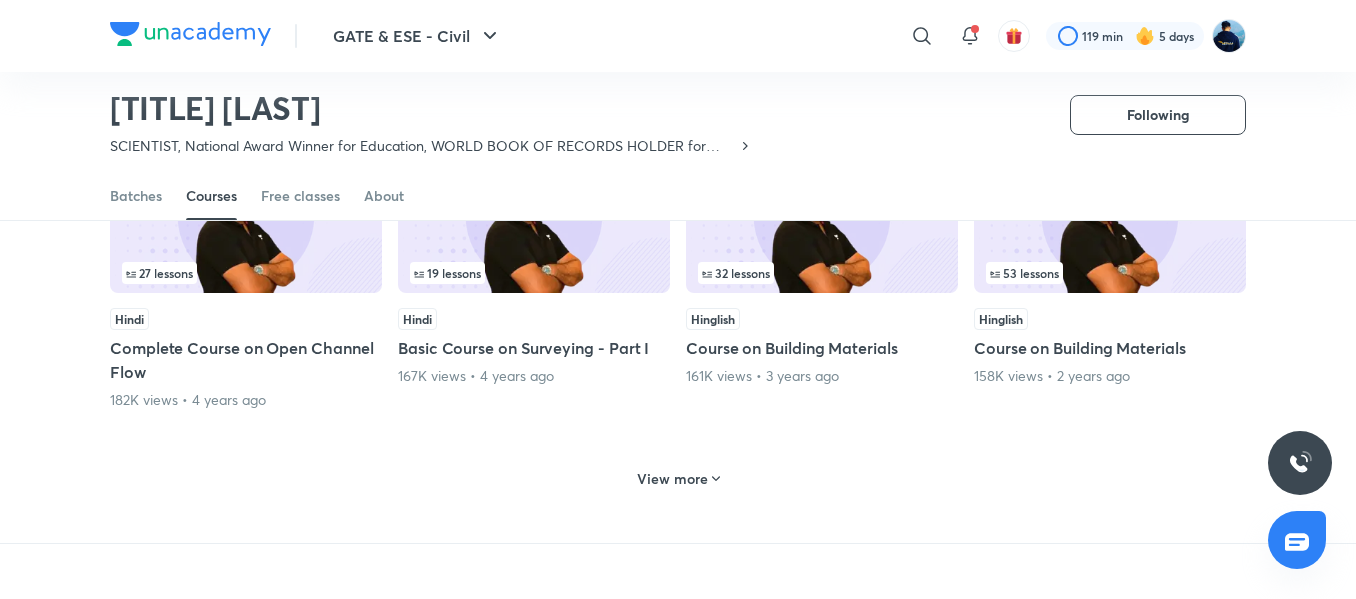 scroll, scrollTop: 1933, scrollLeft: 0, axis: vertical 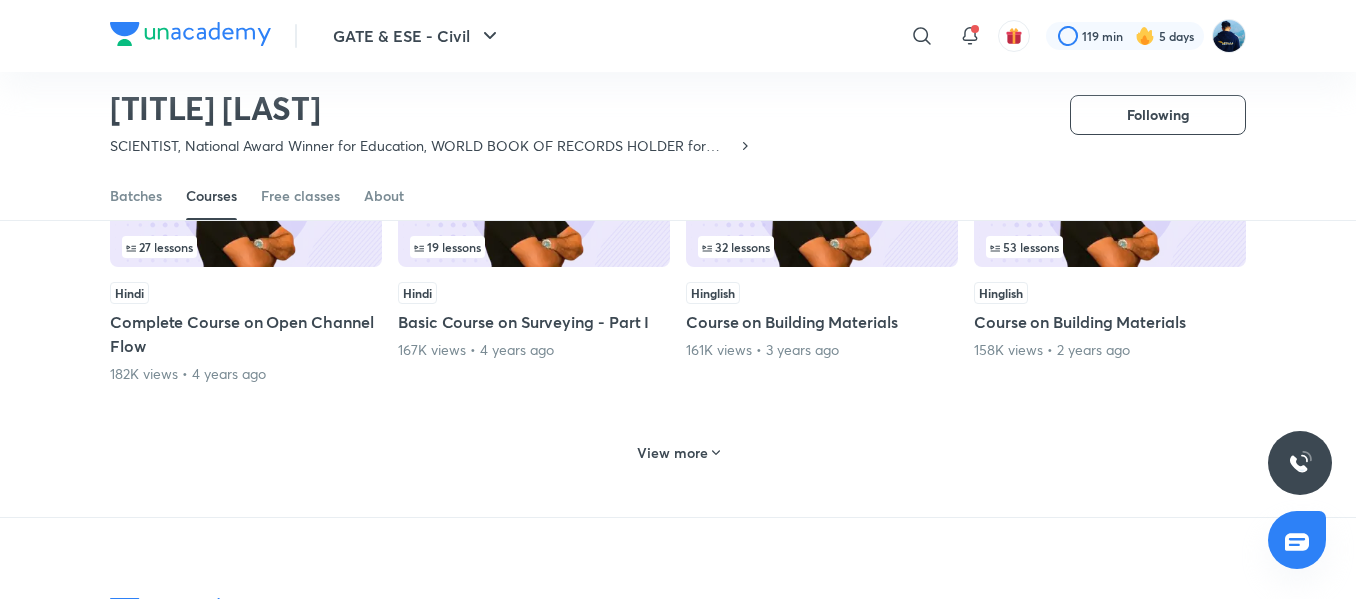 click on "View more" at bounding box center [678, 452] 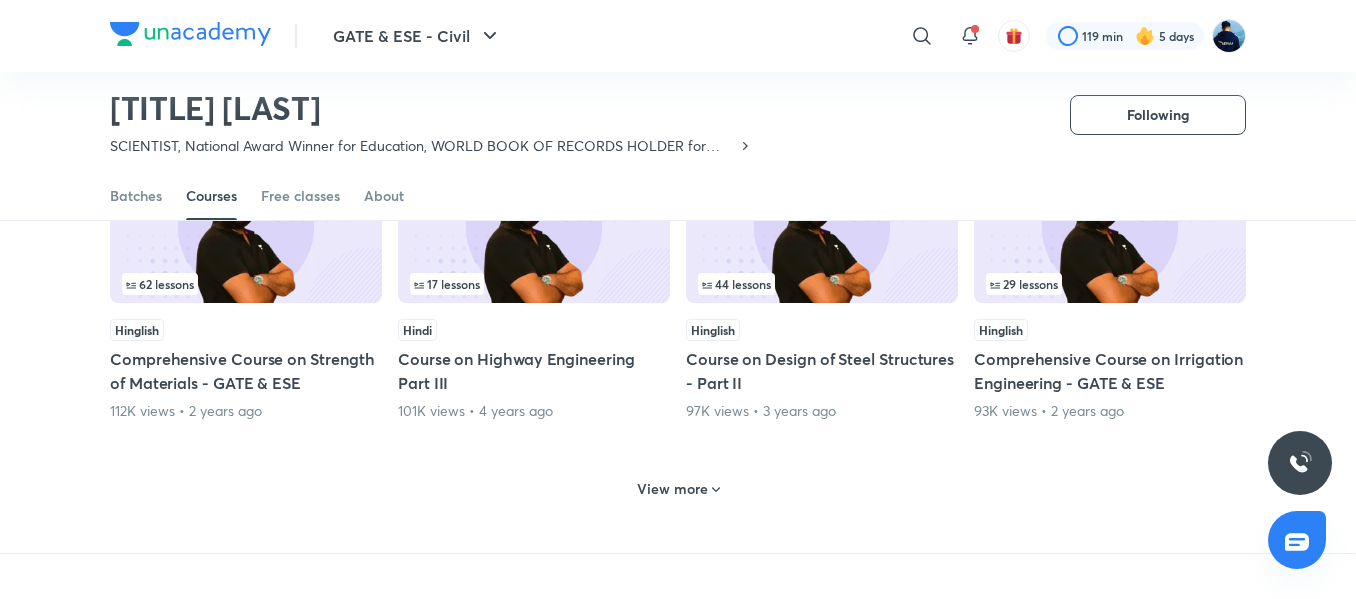 scroll, scrollTop: 2877, scrollLeft: 0, axis: vertical 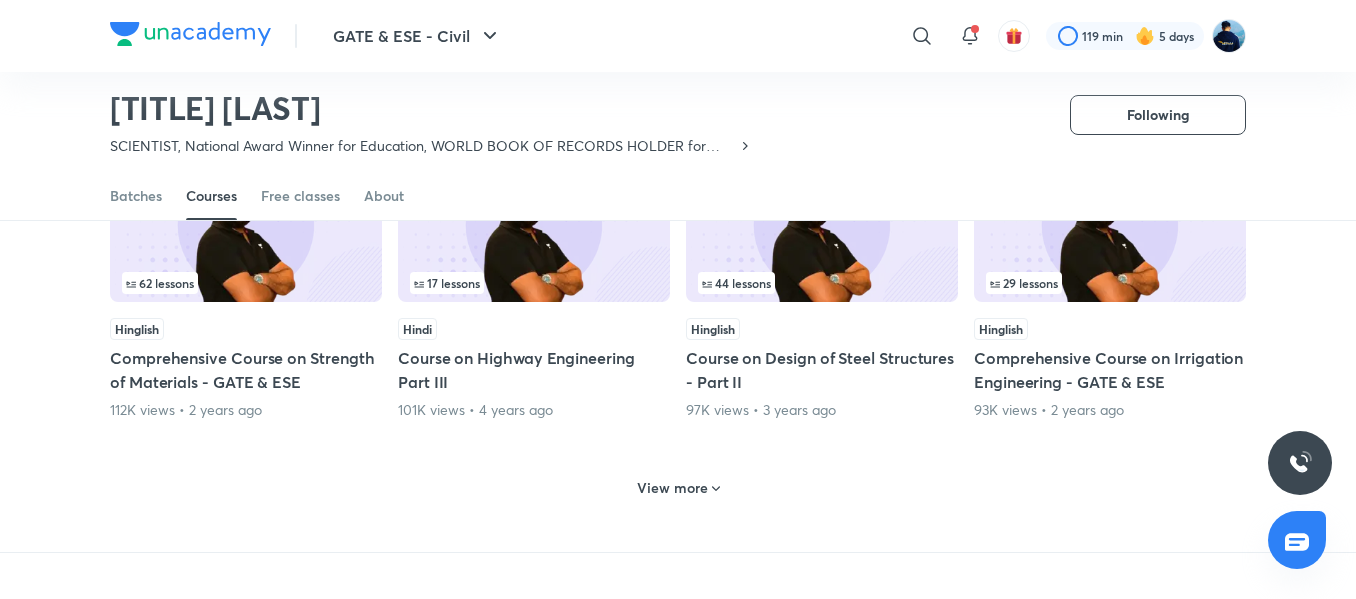 click 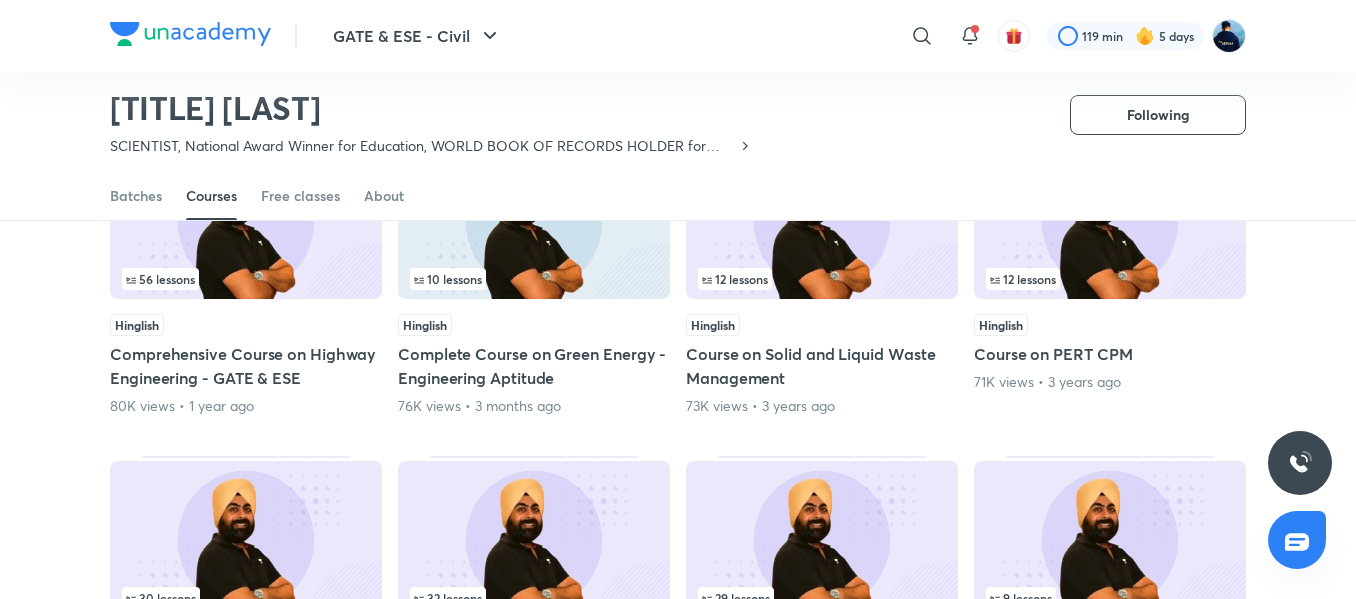 scroll, scrollTop: 3518, scrollLeft: 0, axis: vertical 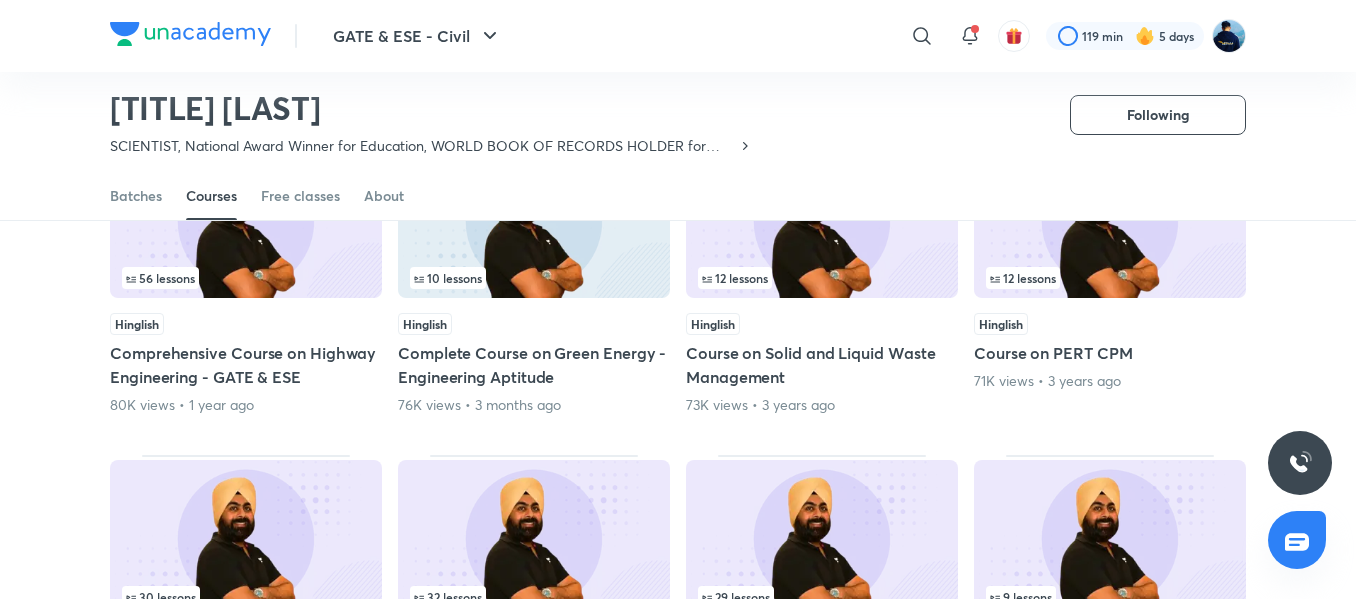 click at bounding box center [822, 220] 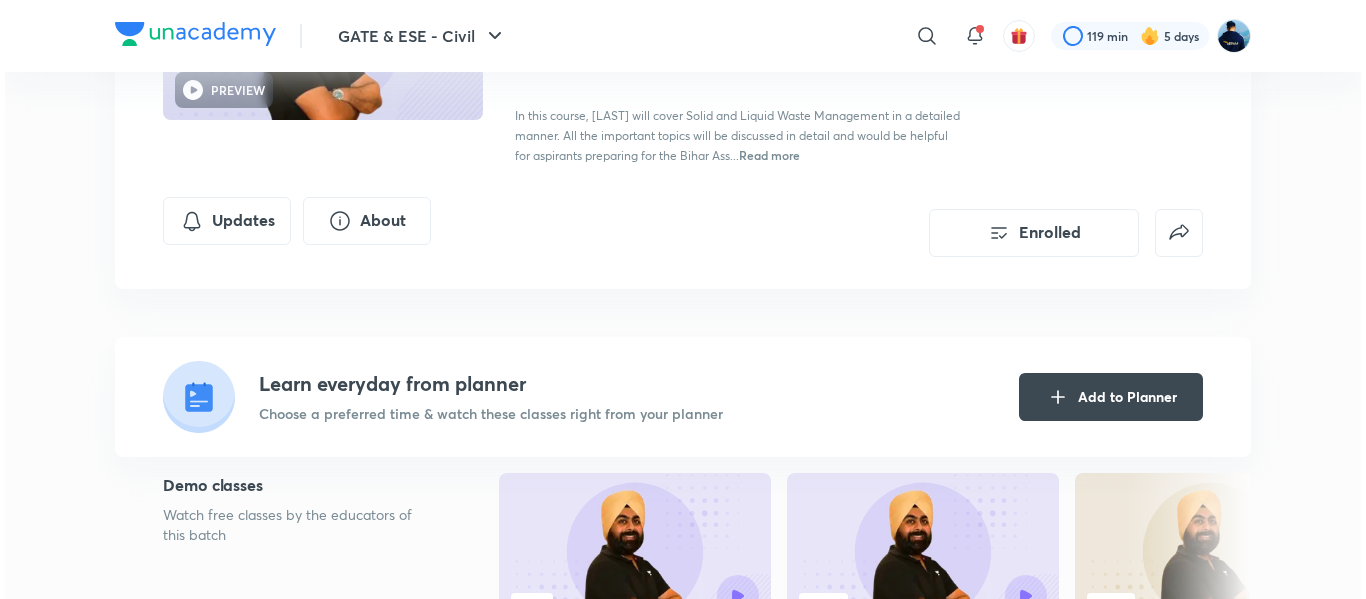 scroll, scrollTop: 86, scrollLeft: 0, axis: vertical 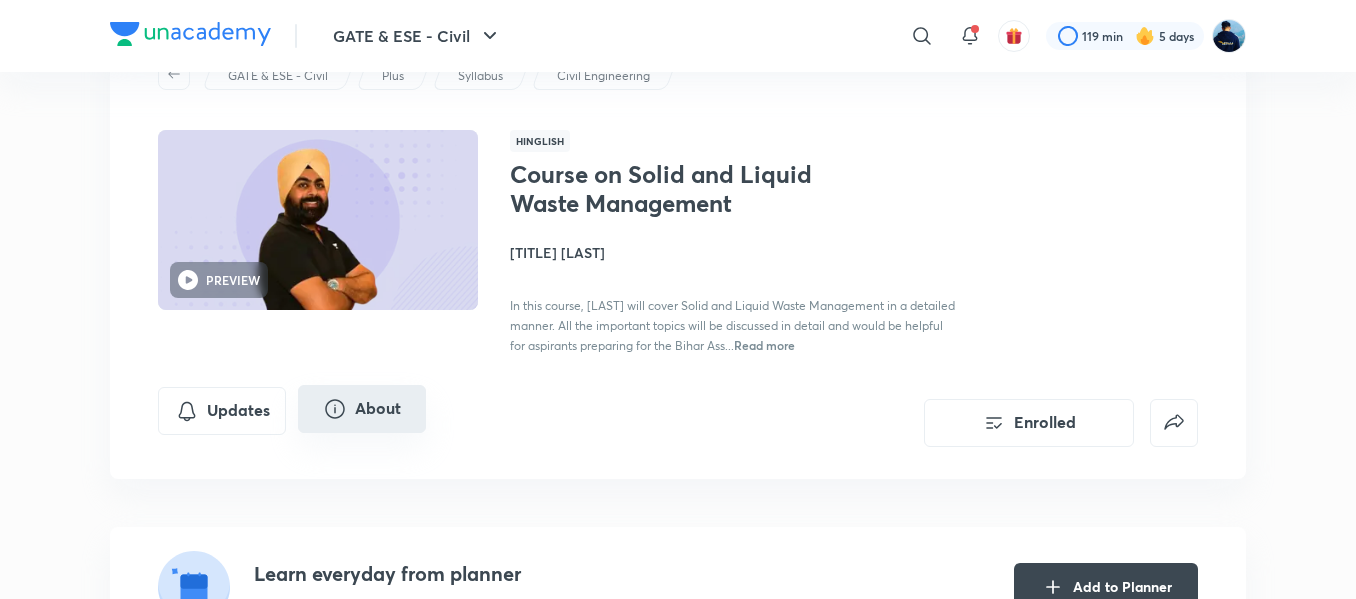 click on "About" at bounding box center (362, 409) 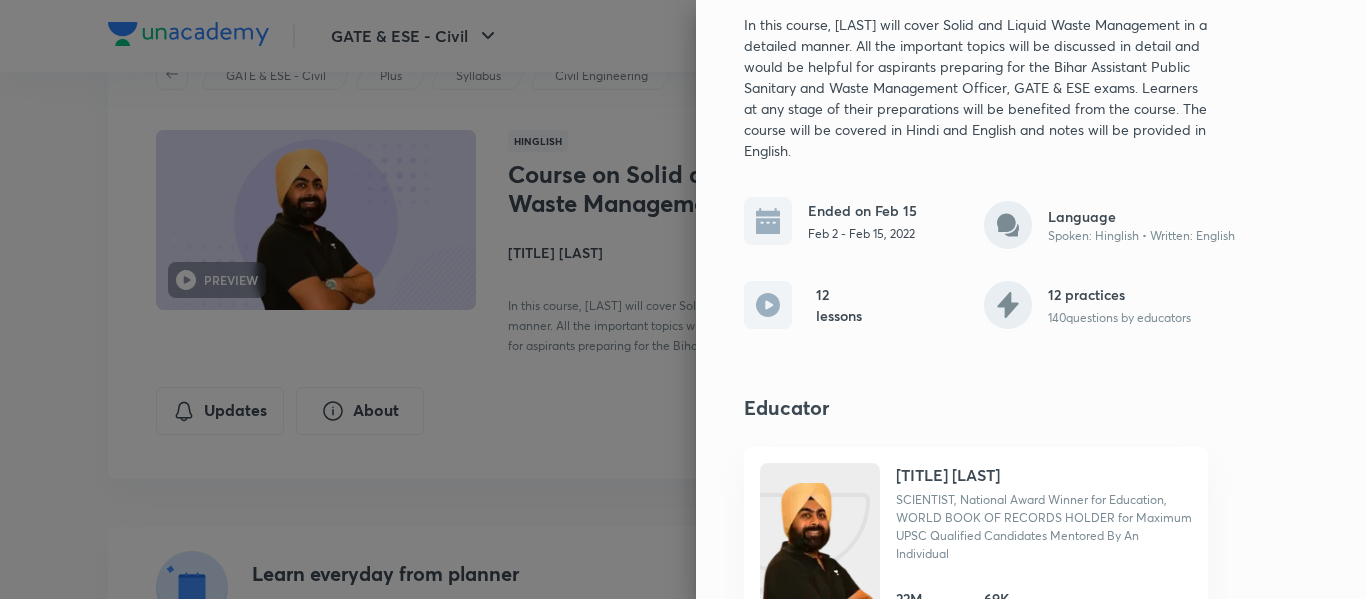 scroll, scrollTop: 188, scrollLeft: 0, axis: vertical 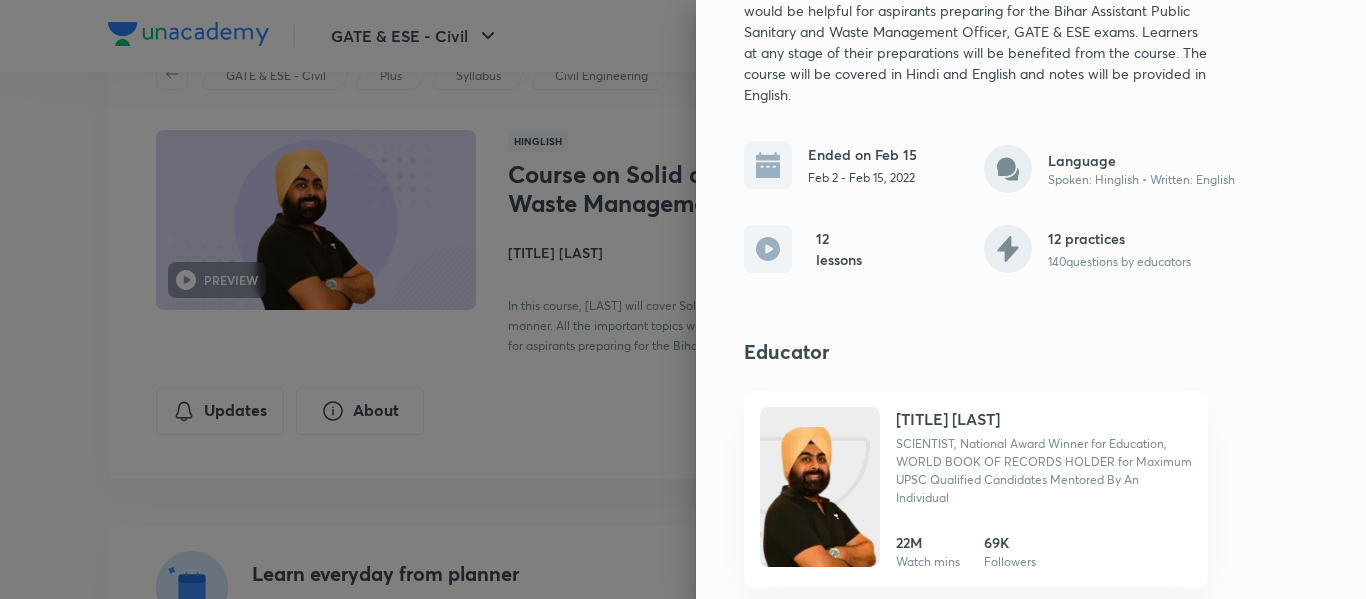 click at bounding box center (683, 299) 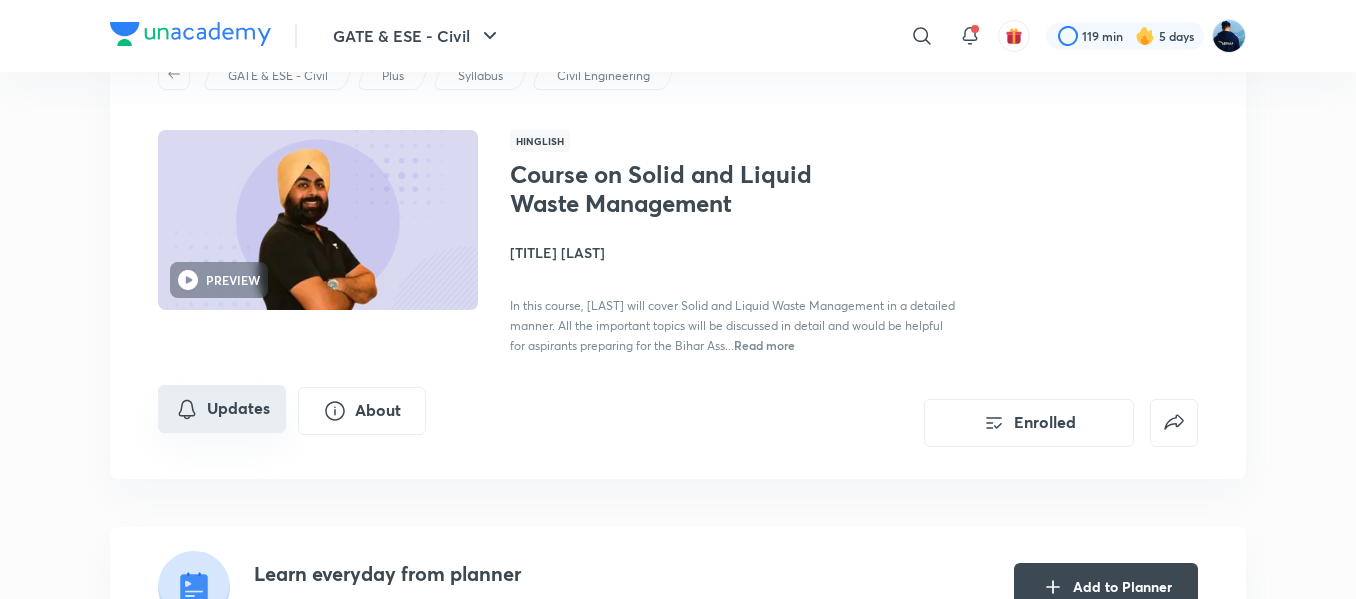 click on "Updates" at bounding box center (222, 409) 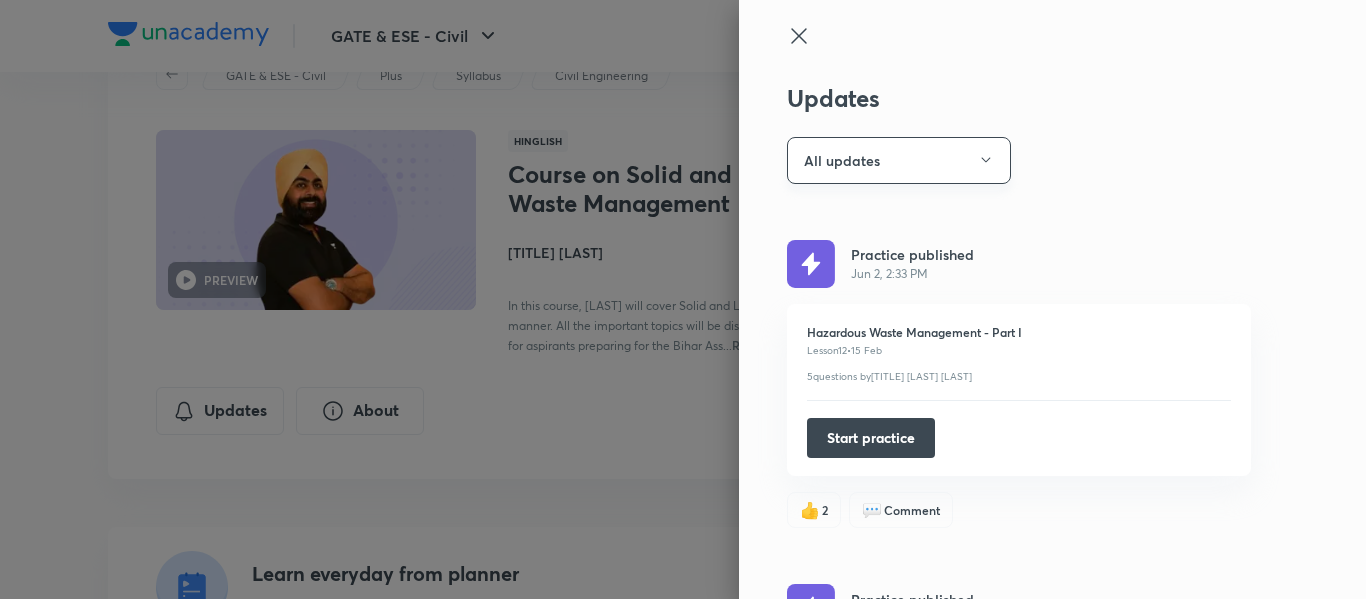 click 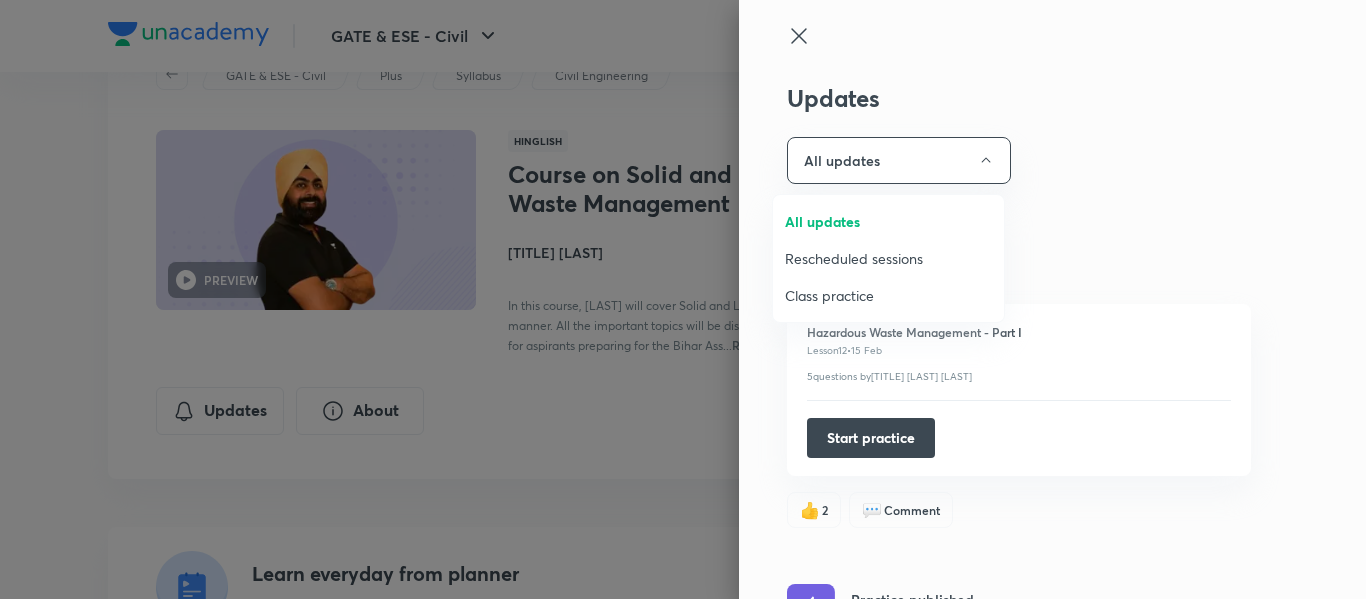 click on "All updates" at bounding box center (888, 221) 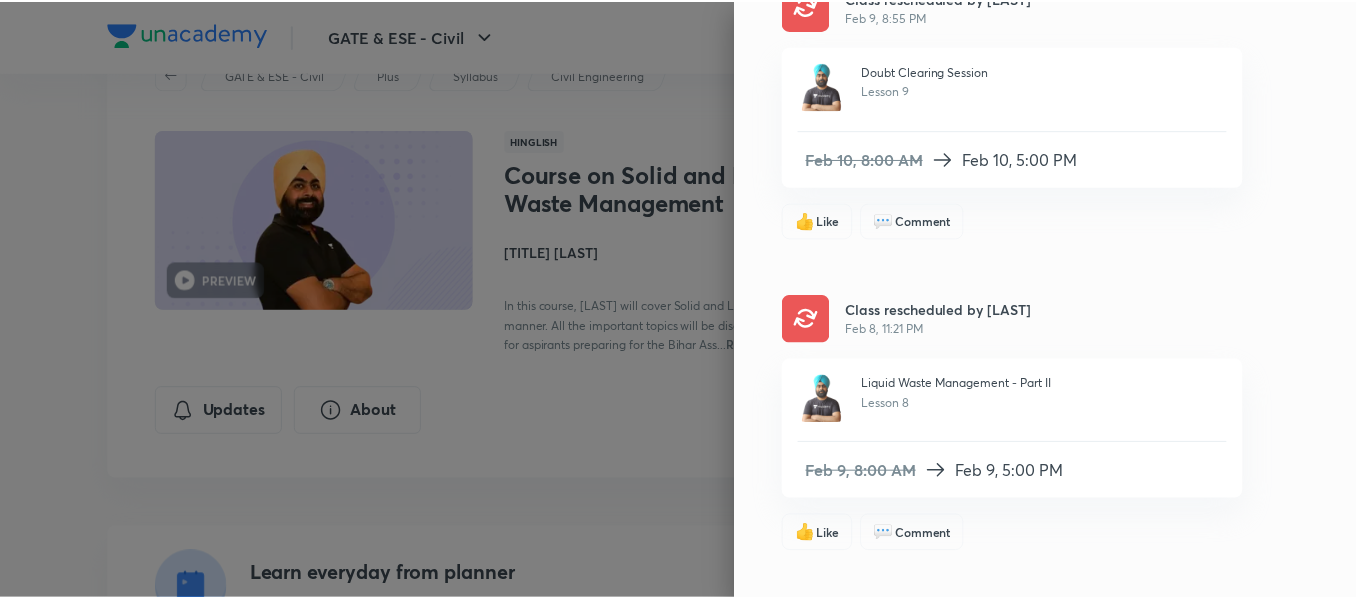 scroll, scrollTop: 6869, scrollLeft: 0, axis: vertical 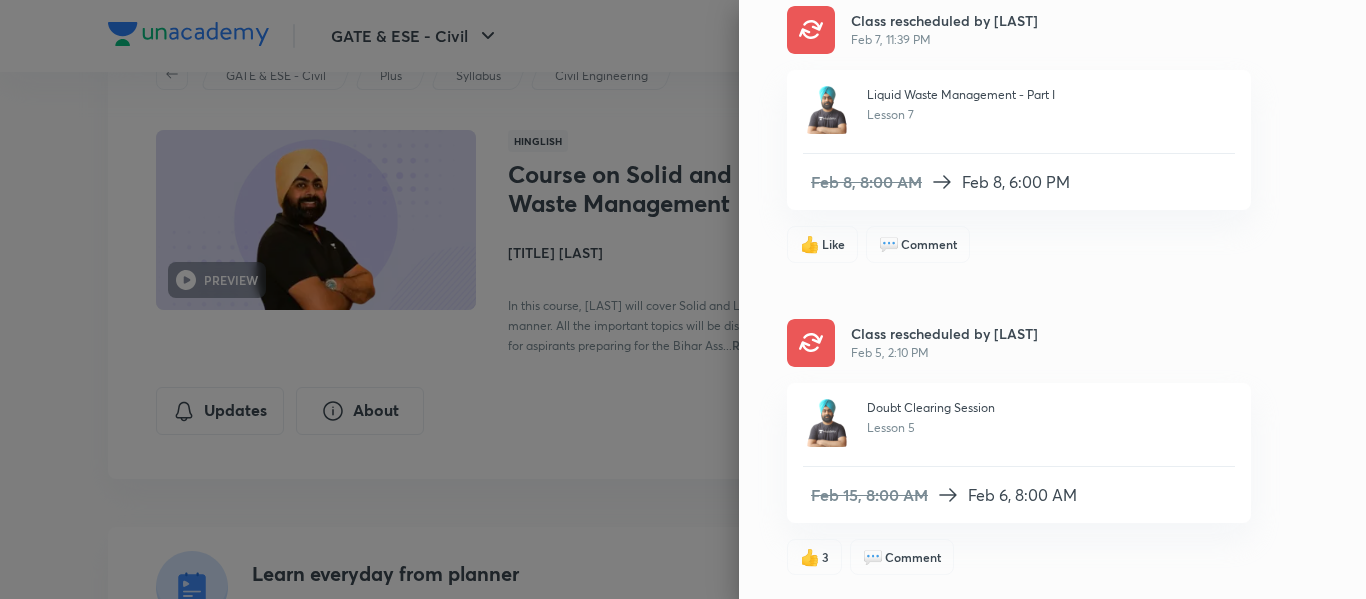 click at bounding box center (683, 299) 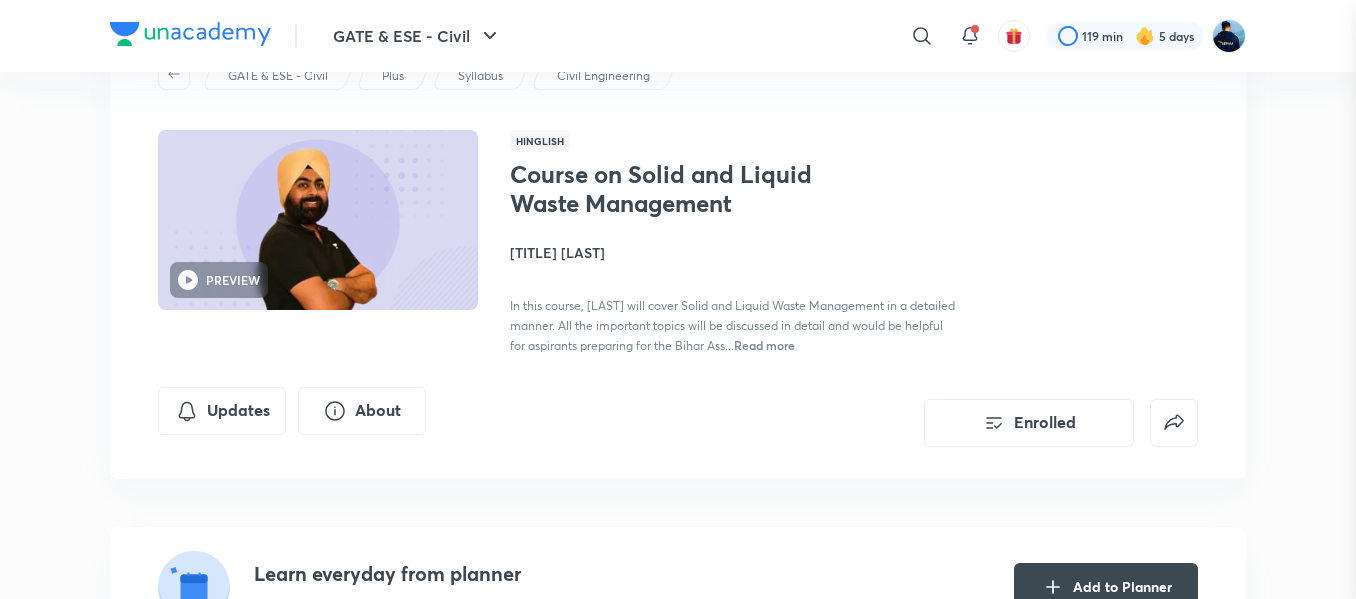 scroll, scrollTop: 0, scrollLeft: 0, axis: both 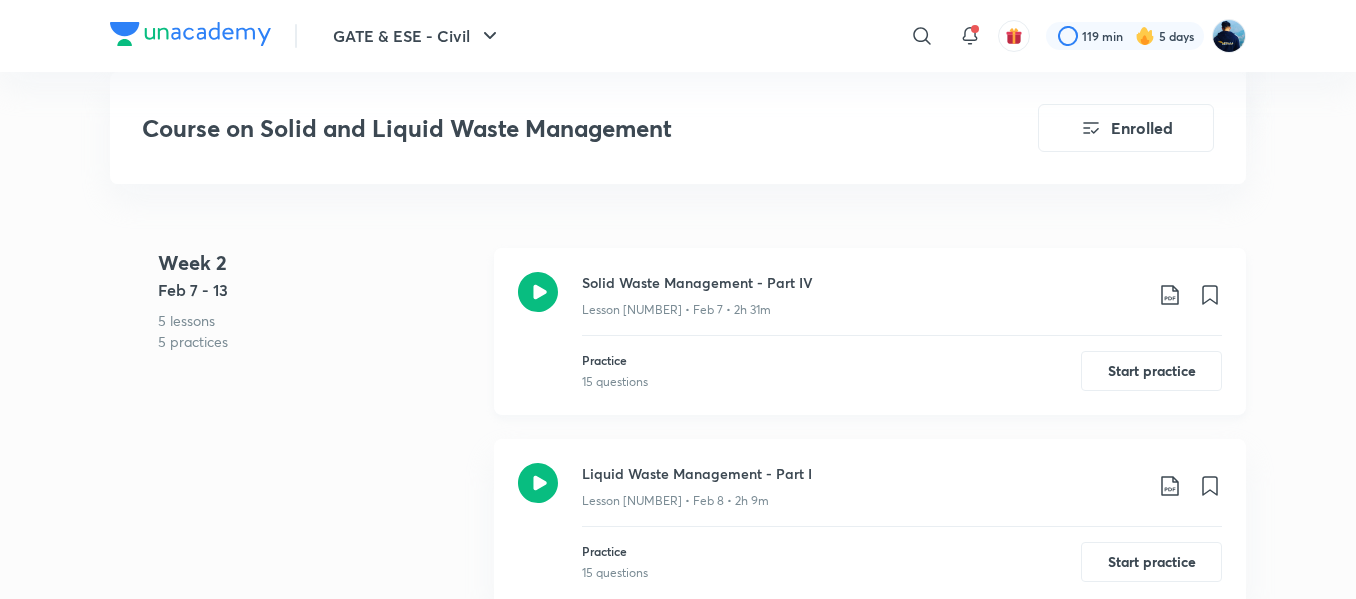 click 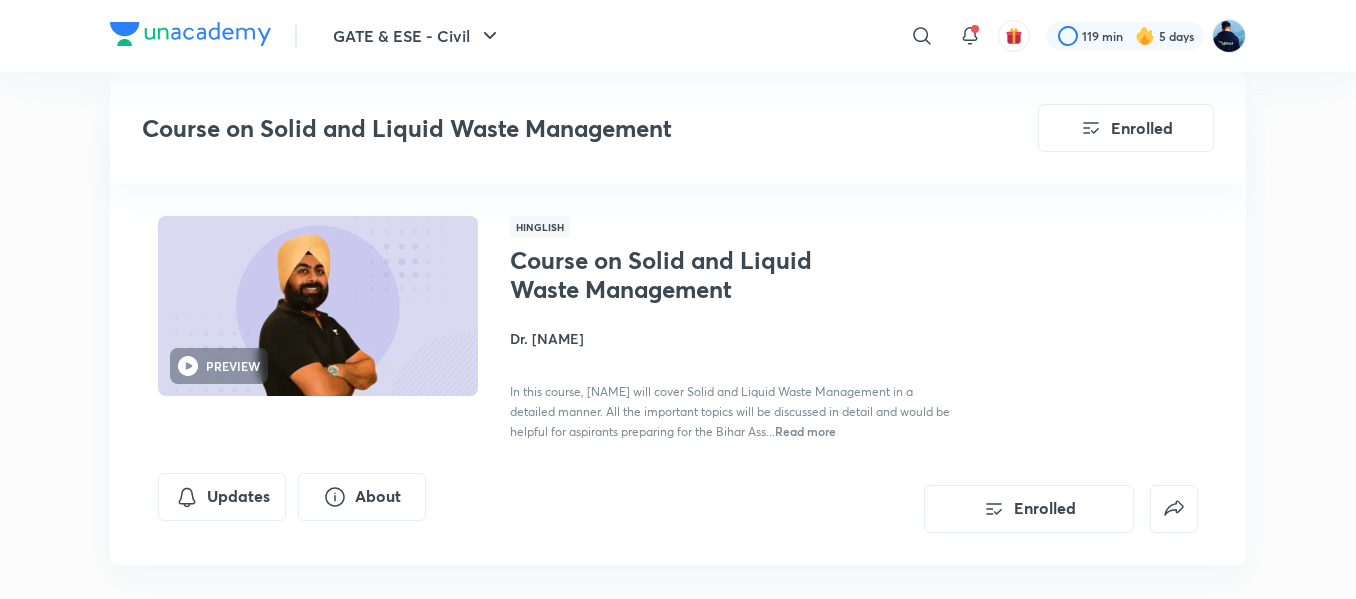 scroll, scrollTop: 2191, scrollLeft: 0, axis: vertical 